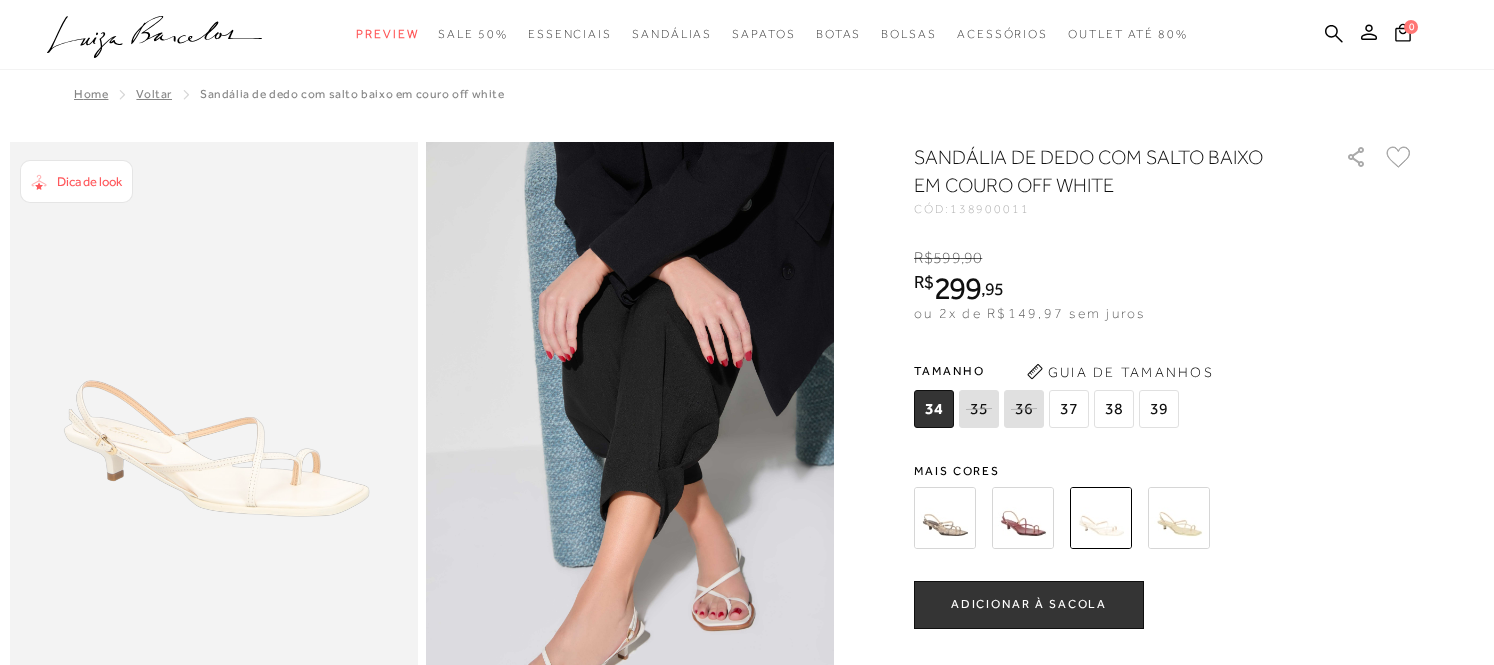 scroll, scrollTop: 444, scrollLeft: 0, axis: vertical 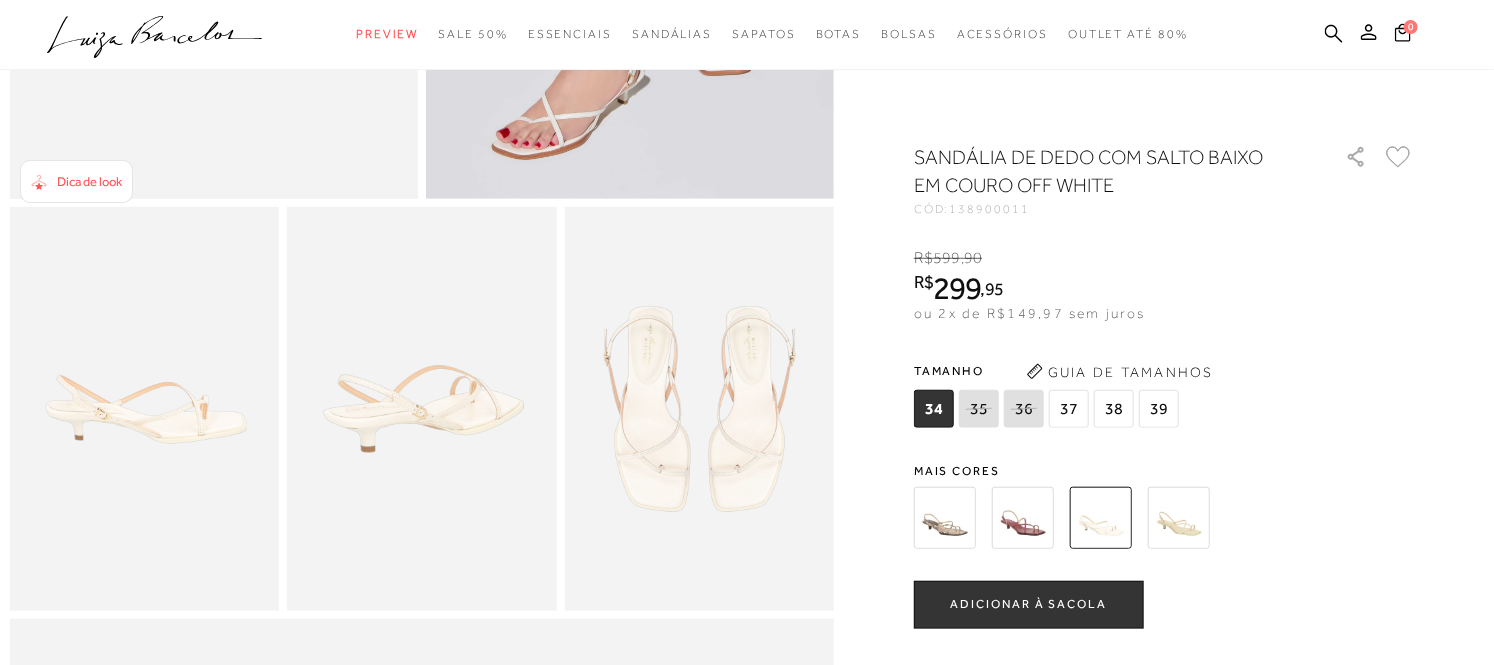 click at bounding box center [1023, 518] 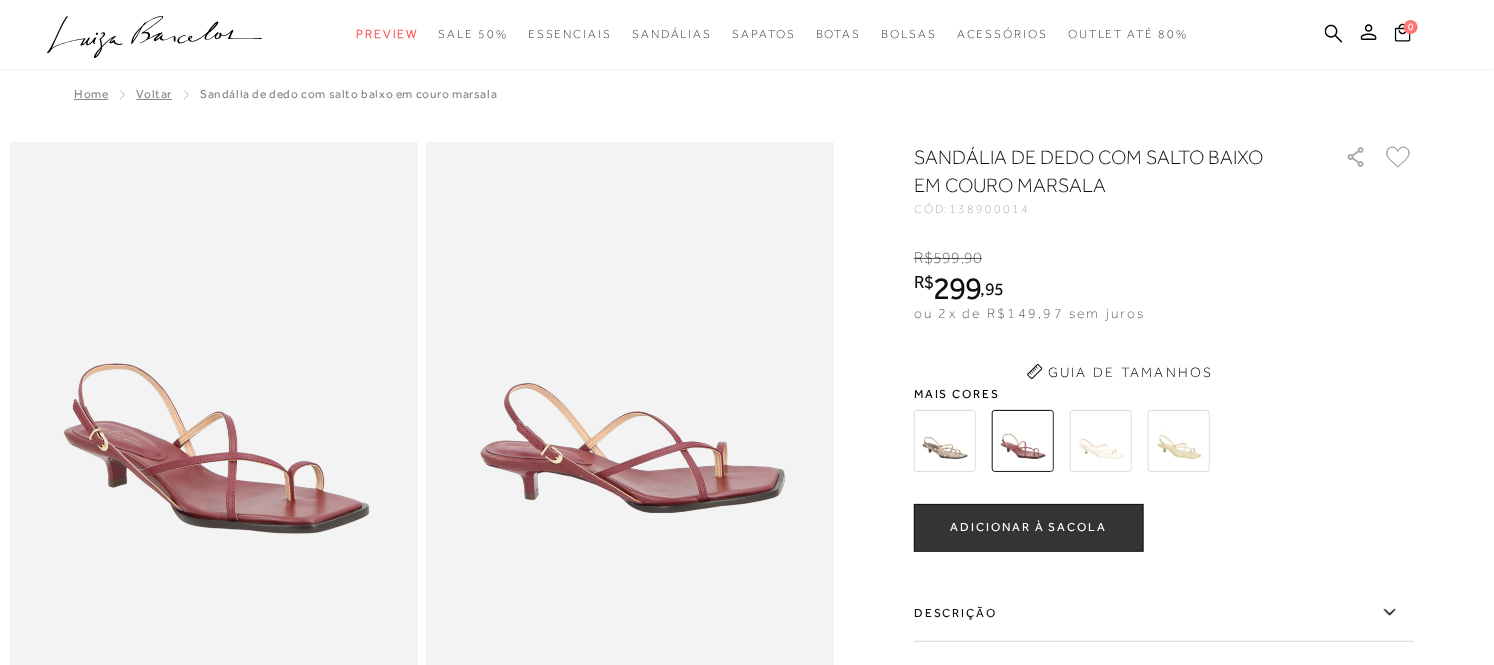 scroll, scrollTop: 0, scrollLeft: 0, axis: both 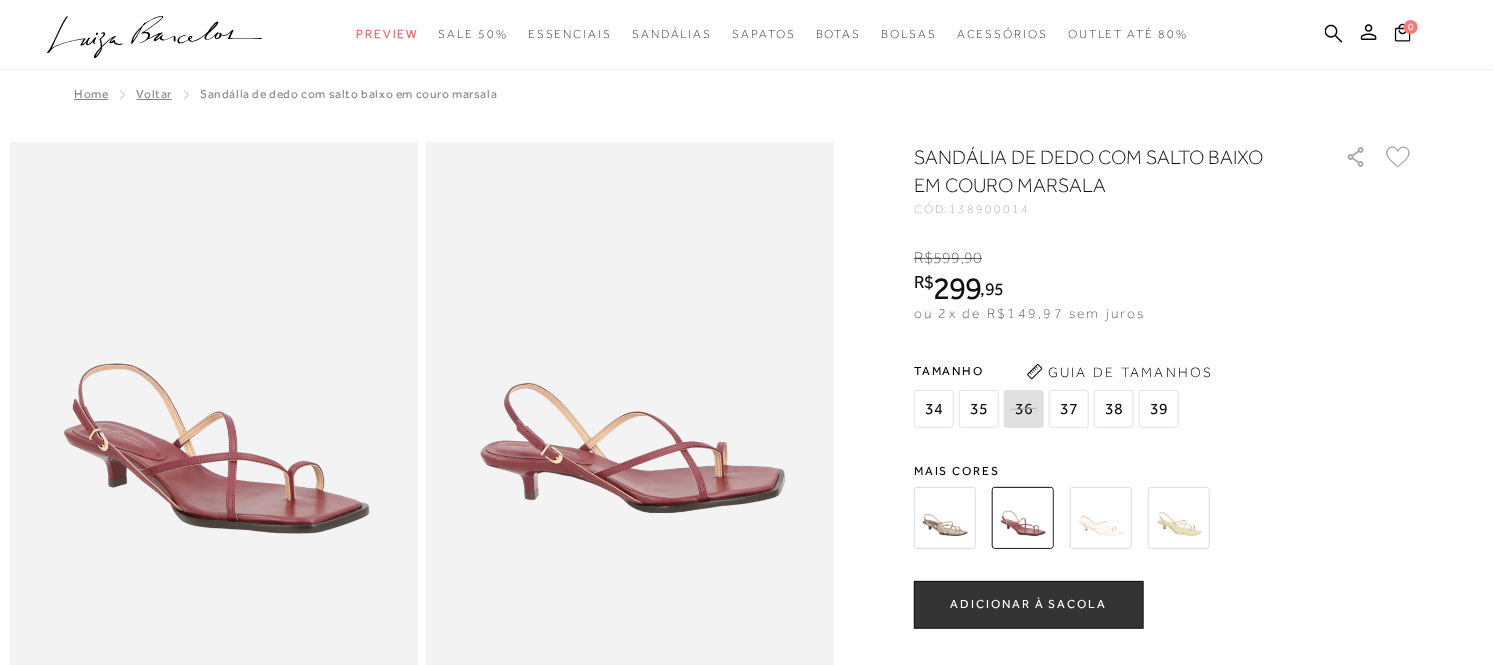 click on "SANDÁLIA DE DEDO COM SALTO BAIXO EM COURO MARSALA
CÓD:
138900014
×
É necessário selecionar um tamanho para adicionar o produto como favorito.
R$ 599 , 90
R$ 299 , 95
ou 2x de R$149,97 sem juros
De  R$599,90
Por:  R$299,95
Tamanho
34 35 36" at bounding box center (1164, 586) 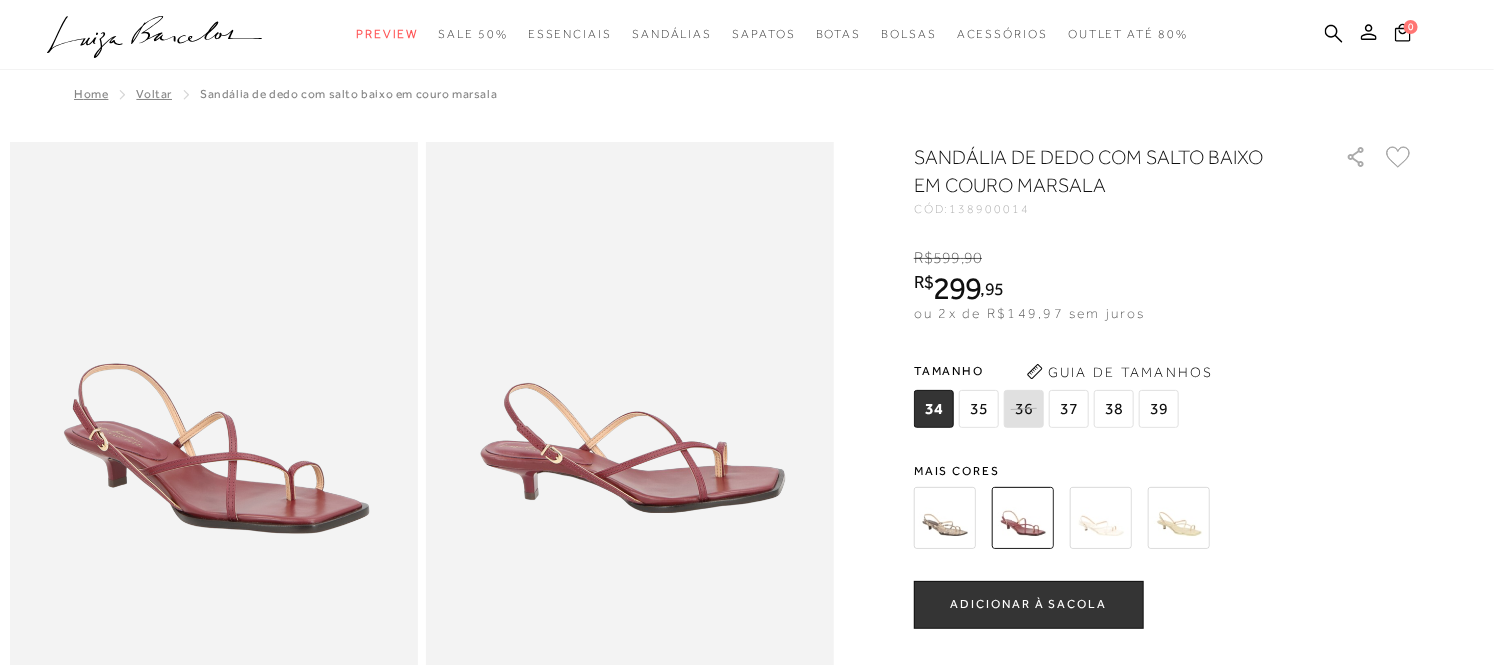 click at bounding box center [1179, 518] 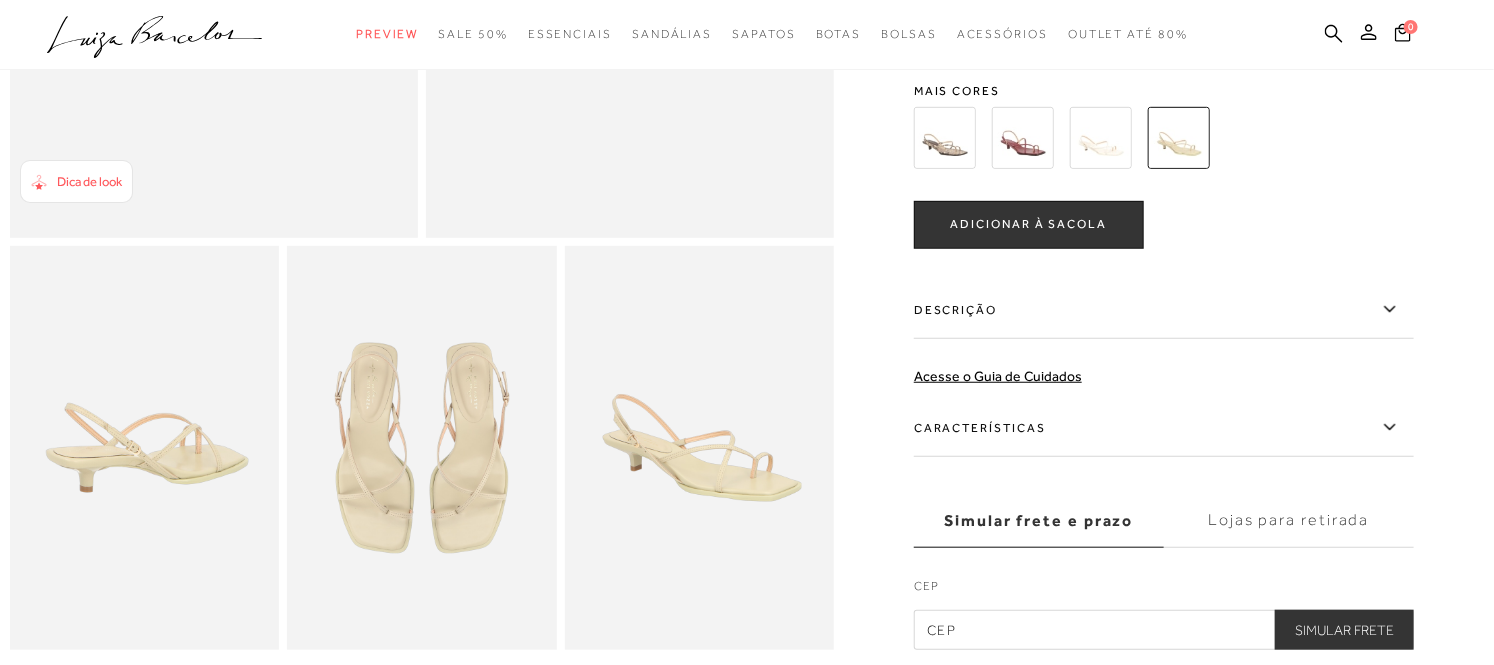 scroll, scrollTop: 555, scrollLeft: 0, axis: vertical 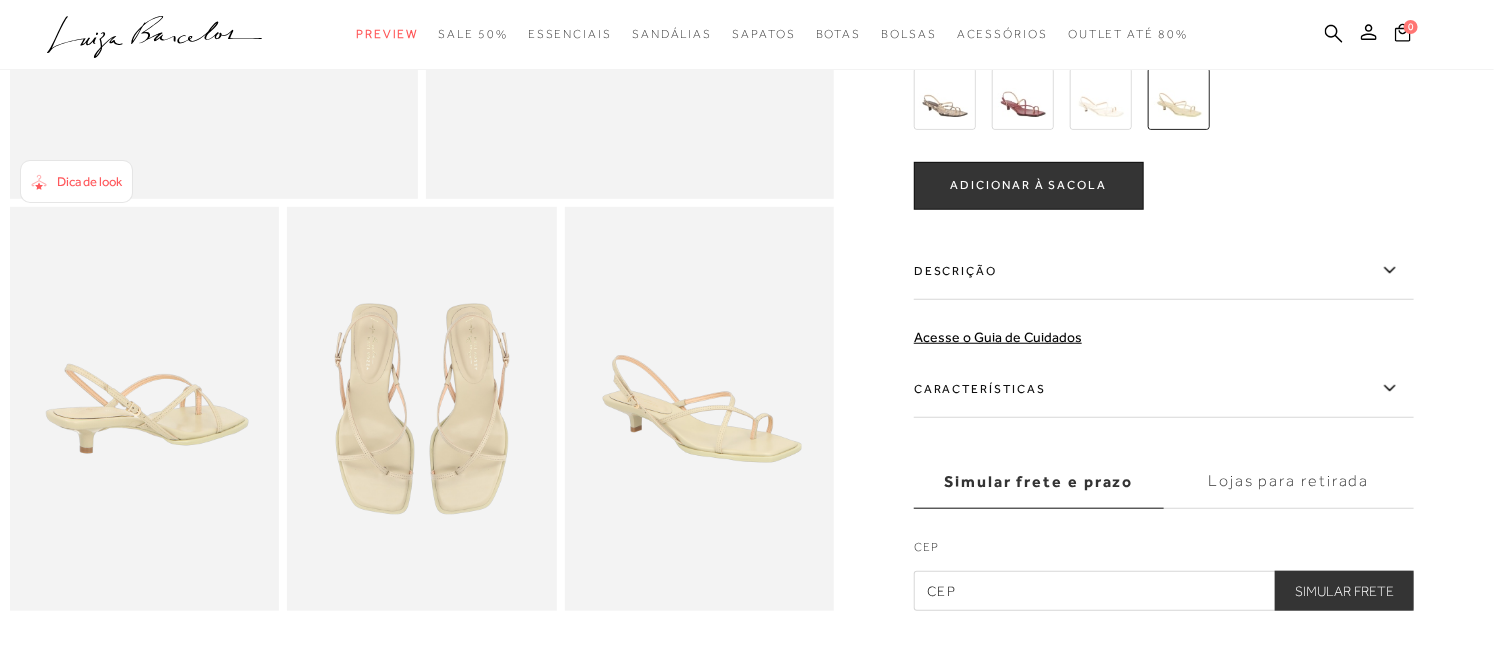 click at bounding box center (945, 99) 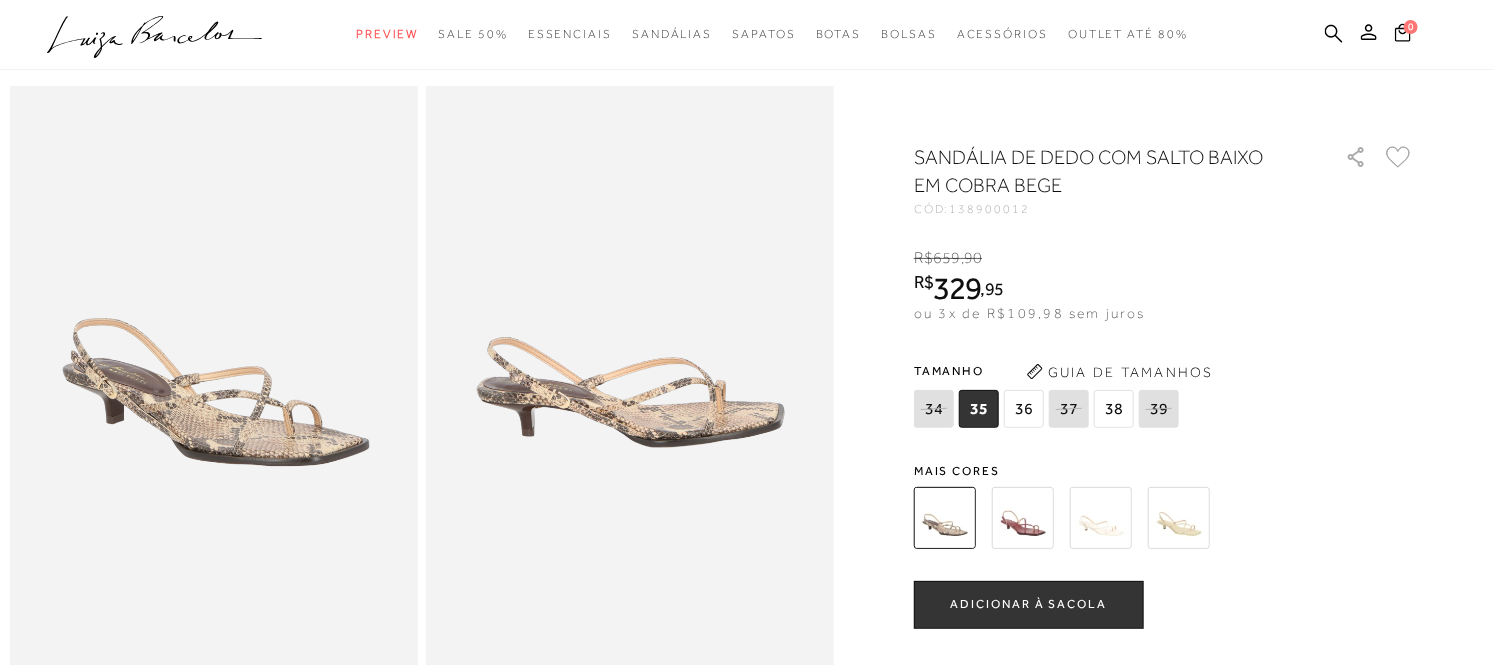 scroll, scrollTop: 111, scrollLeft: 0, axis: vertical 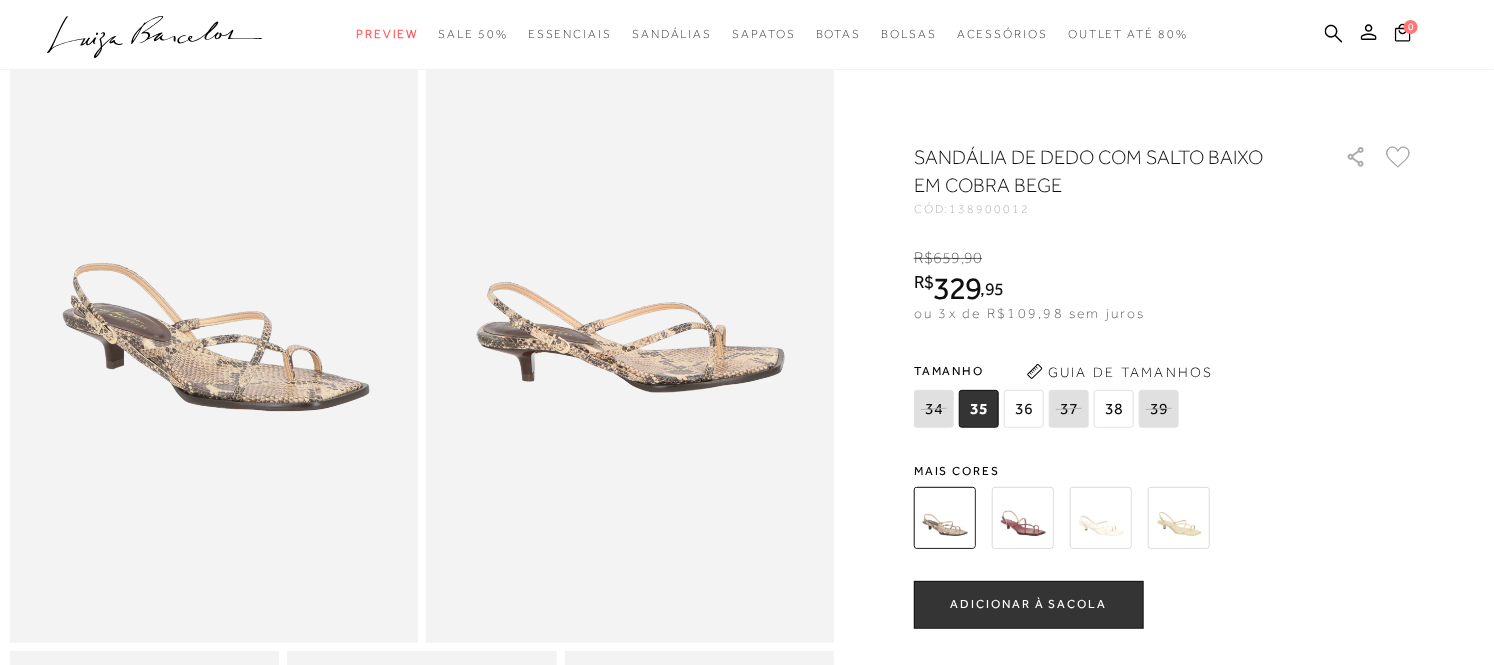 click on "36" at bounding box center [1024, 409] 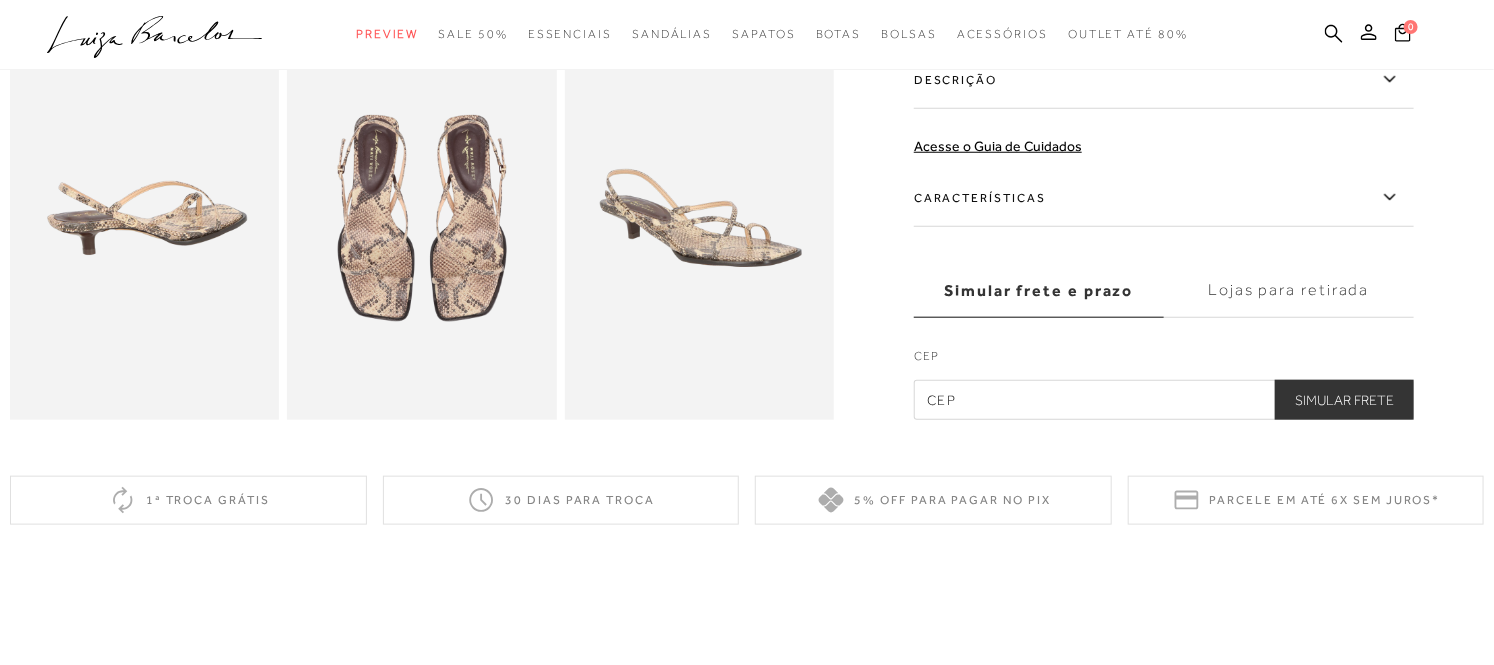 scroll, scrollTop: 444, scrollLeft: 0, axis: vertical 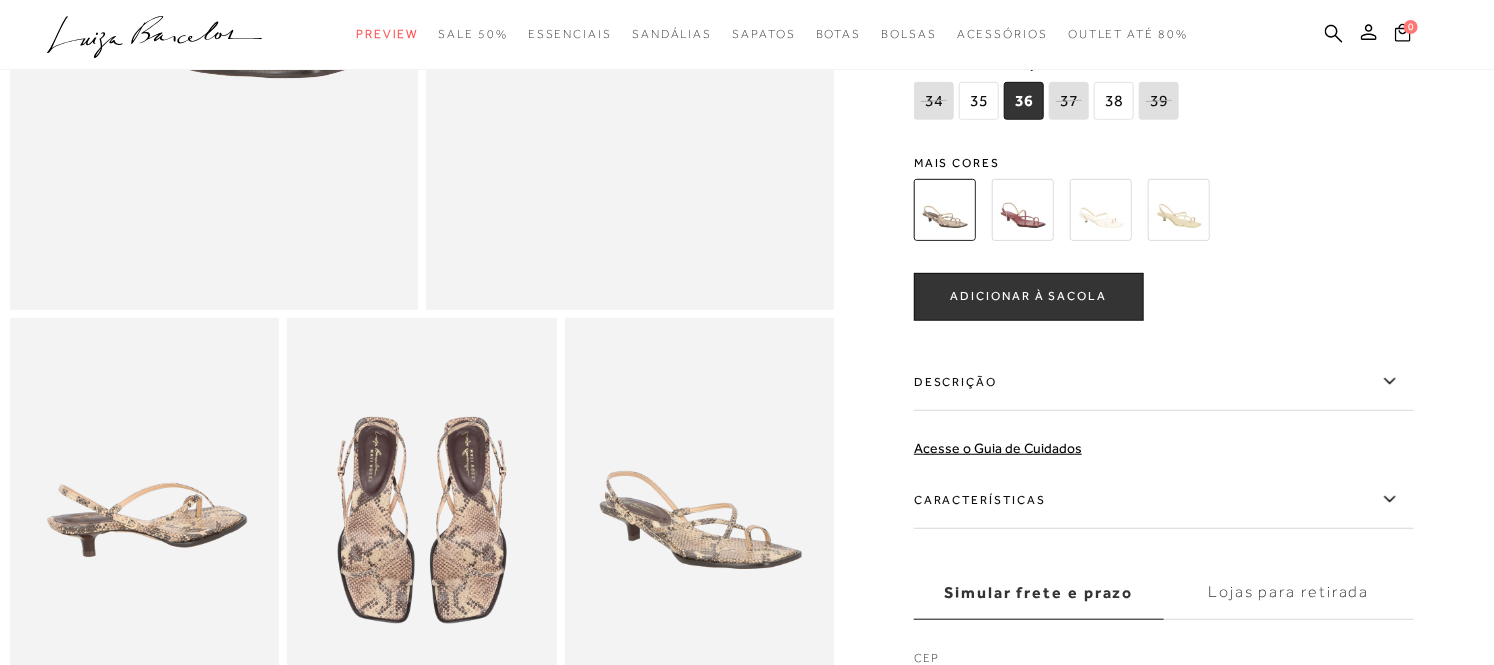 click at bounding box center (1023, 210) 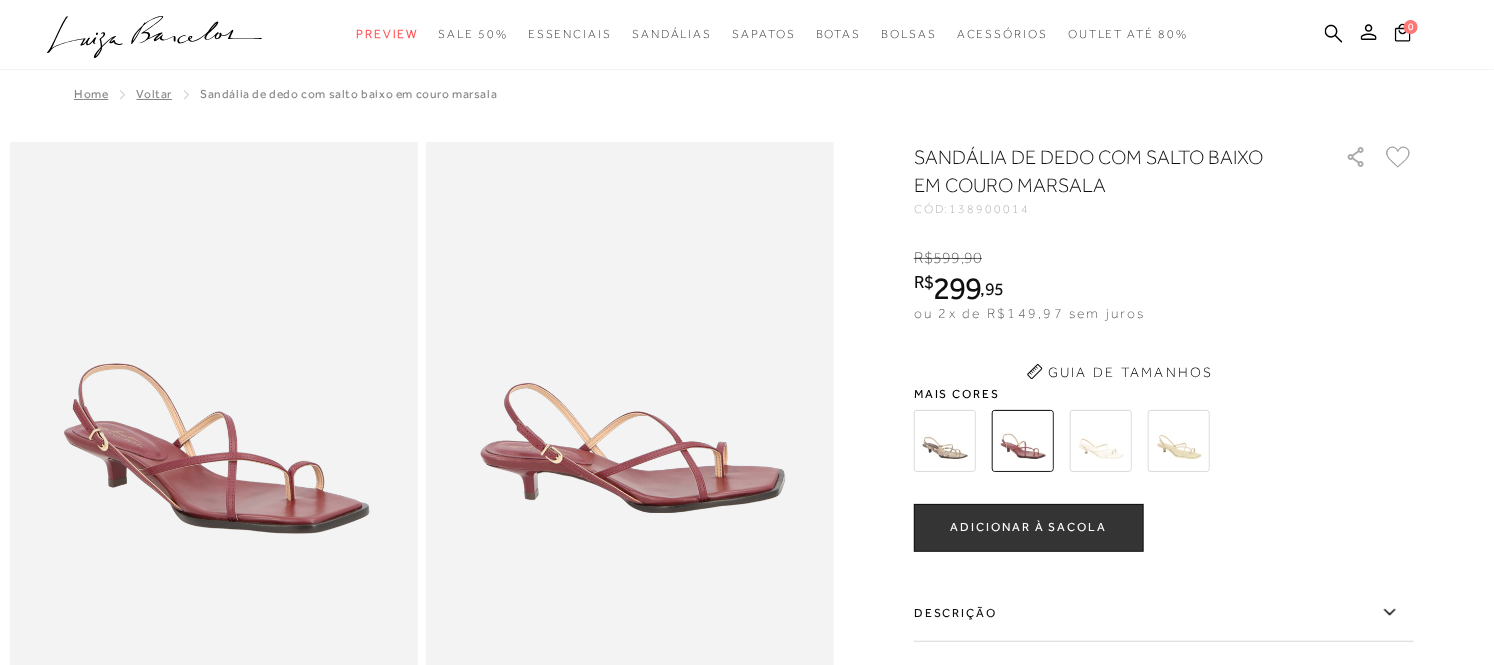 scroll, scrollTop: 0, scrollLeft: 0, axis: both 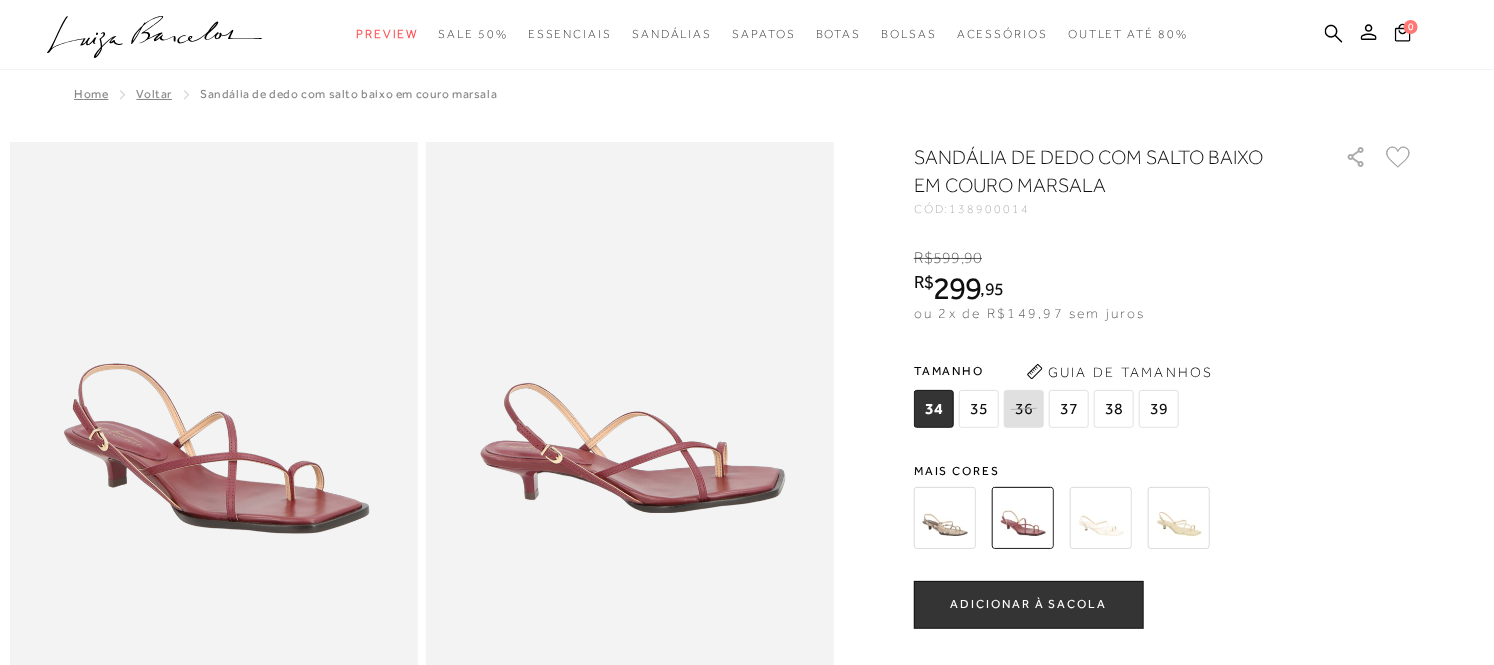 click on "SANDÁLIA DE DEDO COM SALTO BAIXO EM COURO MARSALA
CÓD:
138900014
×
É necessário selecionar um tamanho para adicionar o produto como favorito.
R$ 599 , 90
R$ 299 , 95
ou 2x de R$149,97 sem juros
De  R$599,90
Por:  R$299,95
Tamanho
34 35 36" at bounding box center [1164, 586] 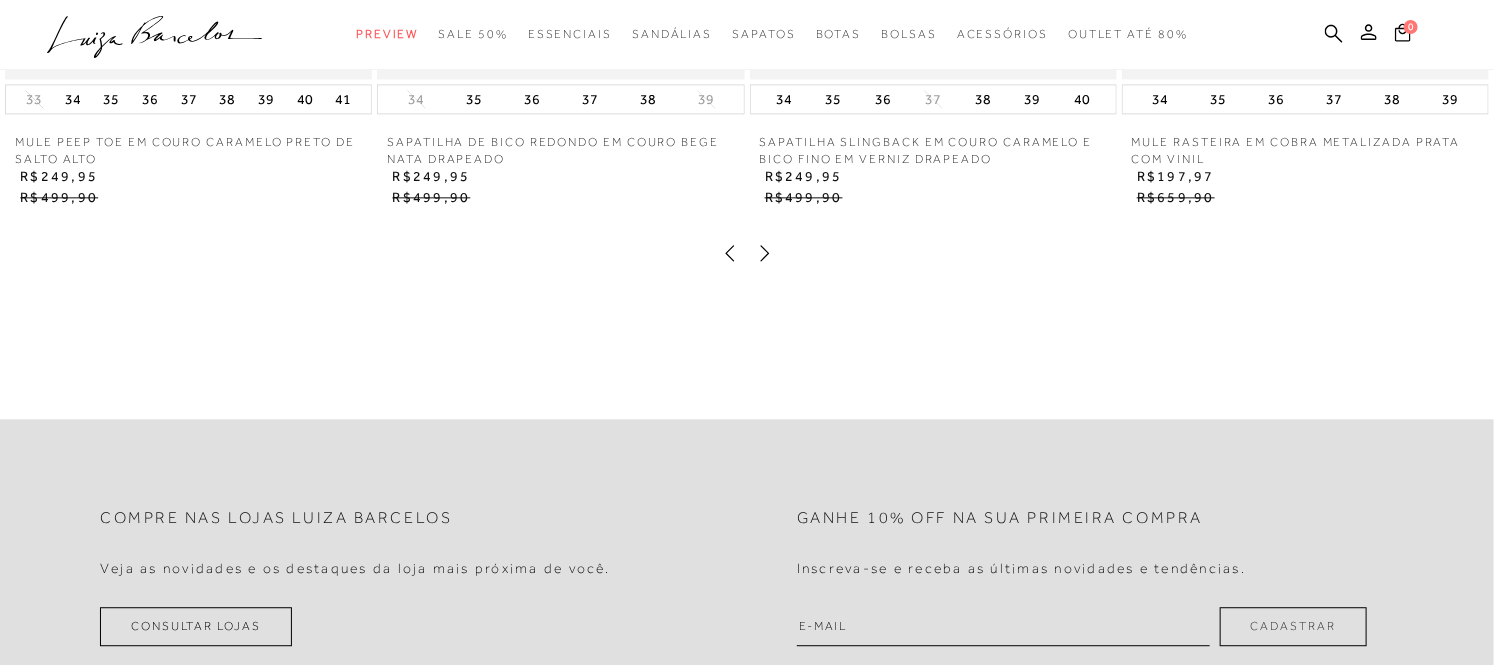 scroll, scrollTop: 2000, scrollLeft: 0, axis: vertical 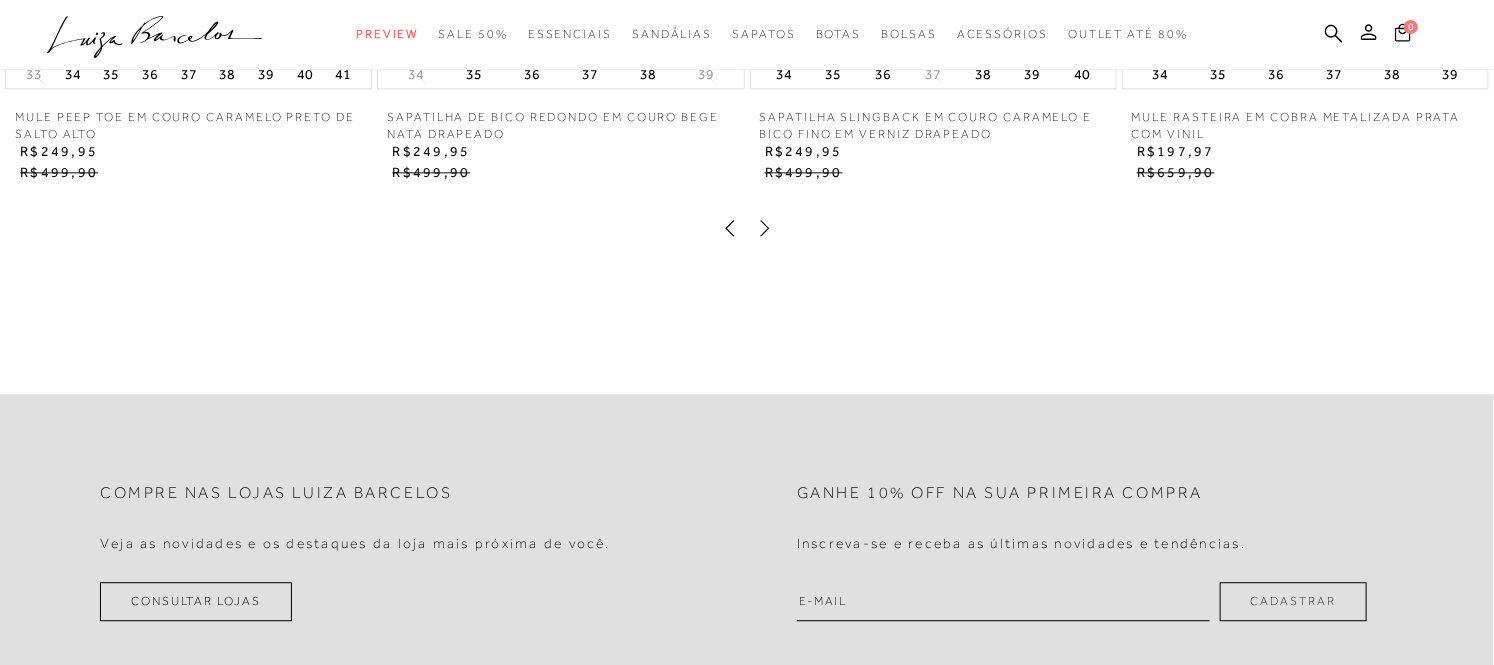 click 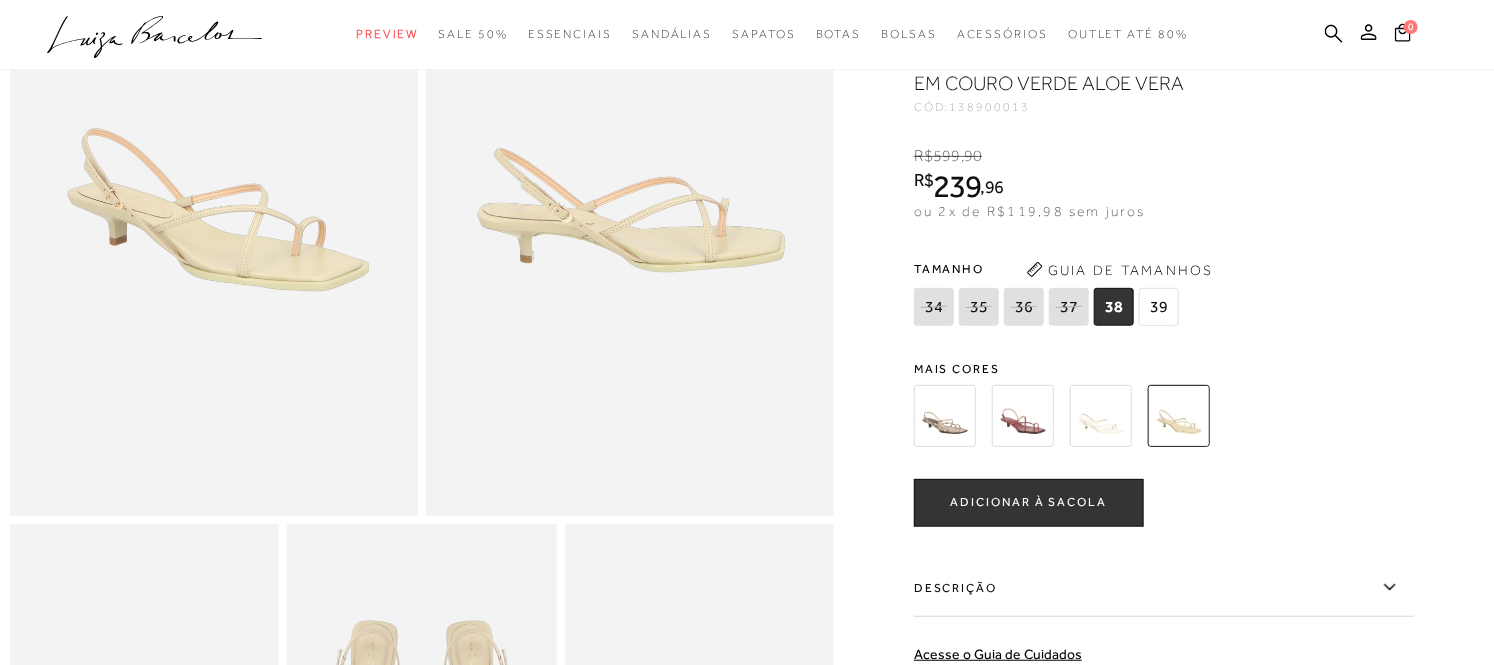 scroll, scrollTop: 0, scrollLeft: 0, axis: both 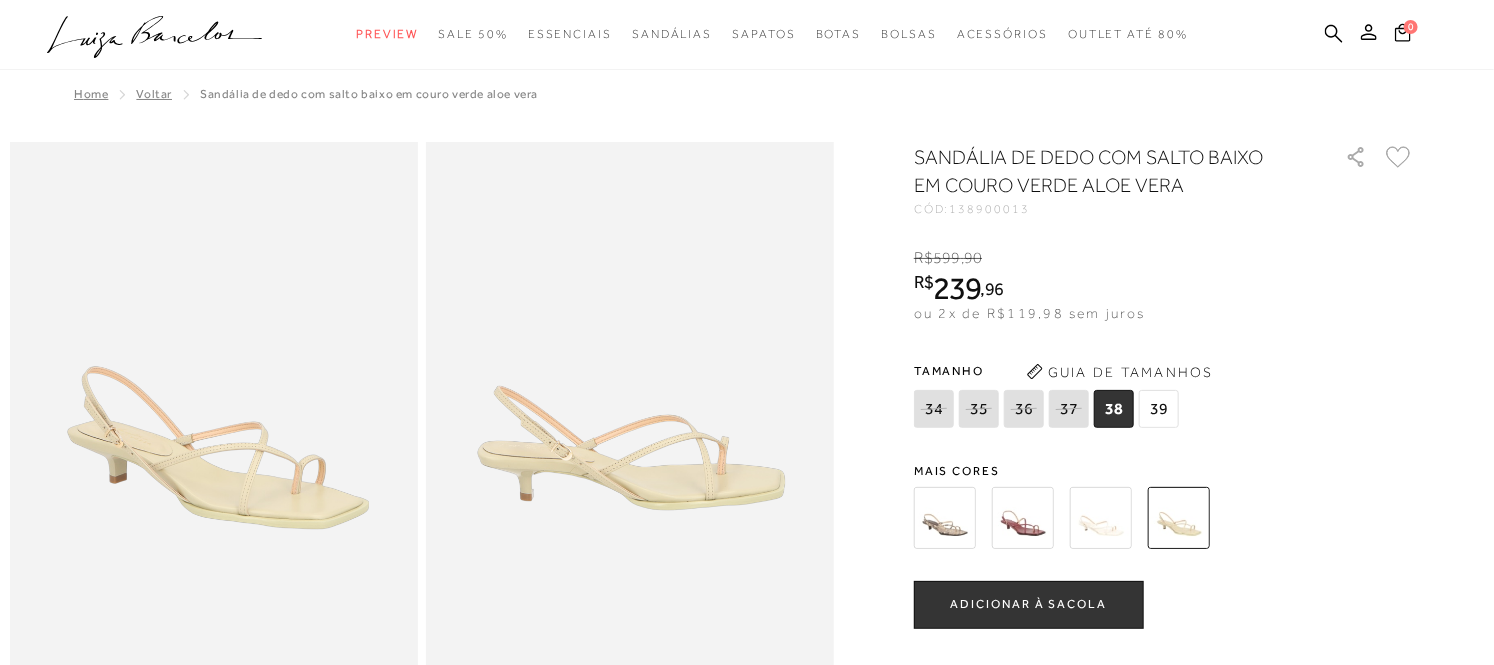 click at bounding box center (214, 448) 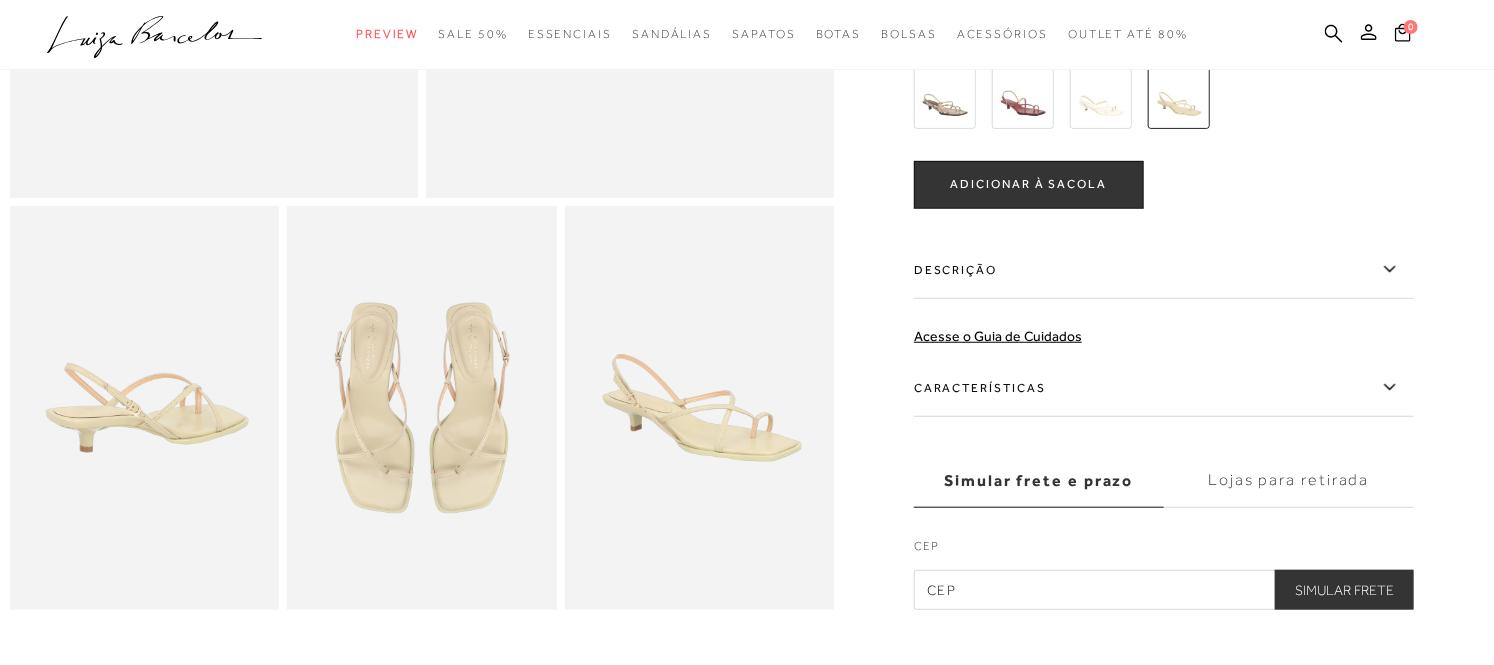 scroll, scrollTop: 555, scrollLeft: 0, axis: vertical 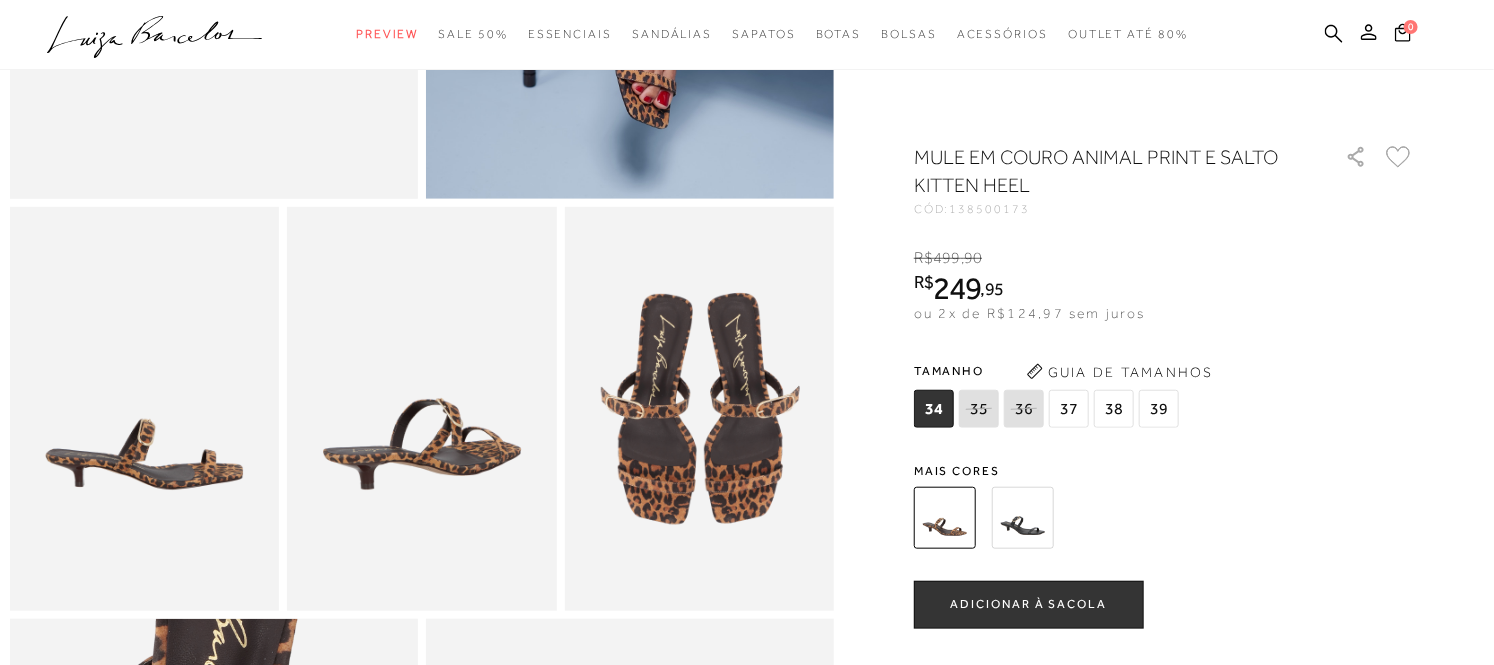 click at bounding box center (1023, 518) 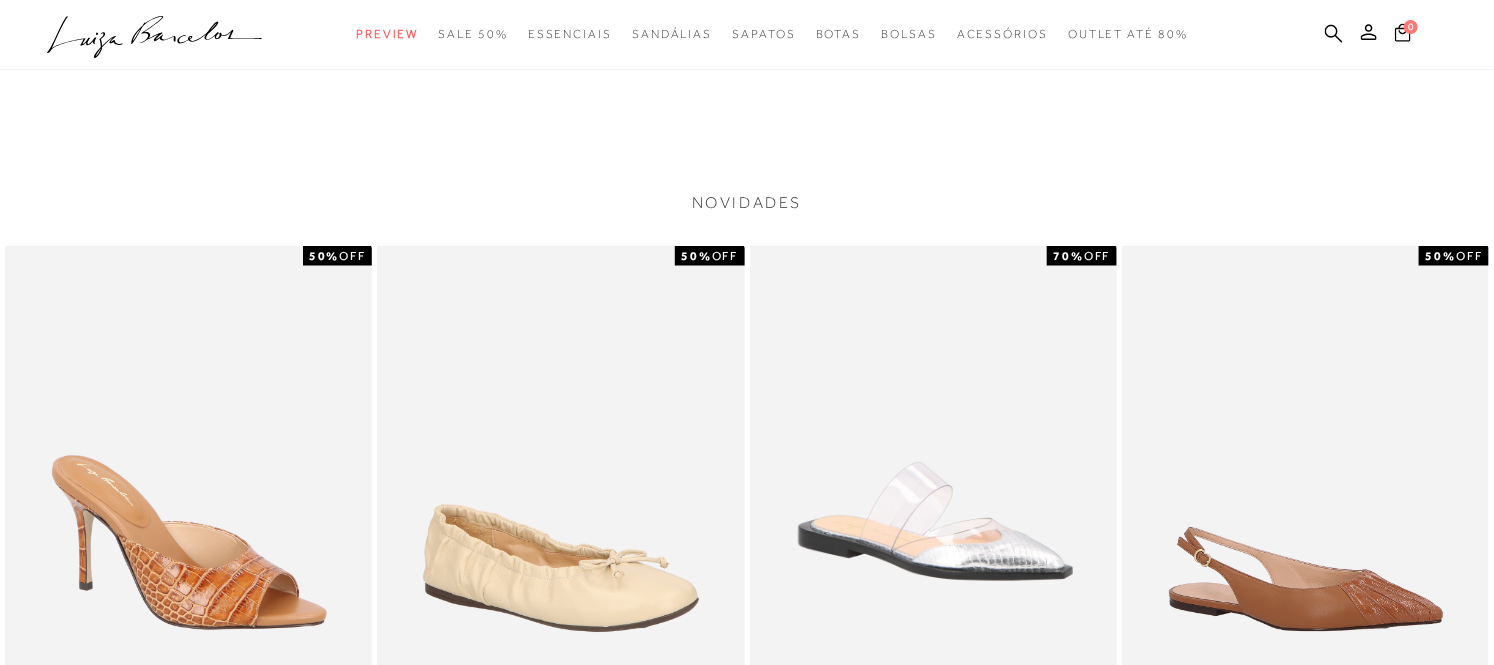 scroll, scrollTop: 1555, scrollLeft: 0, axis: vertical 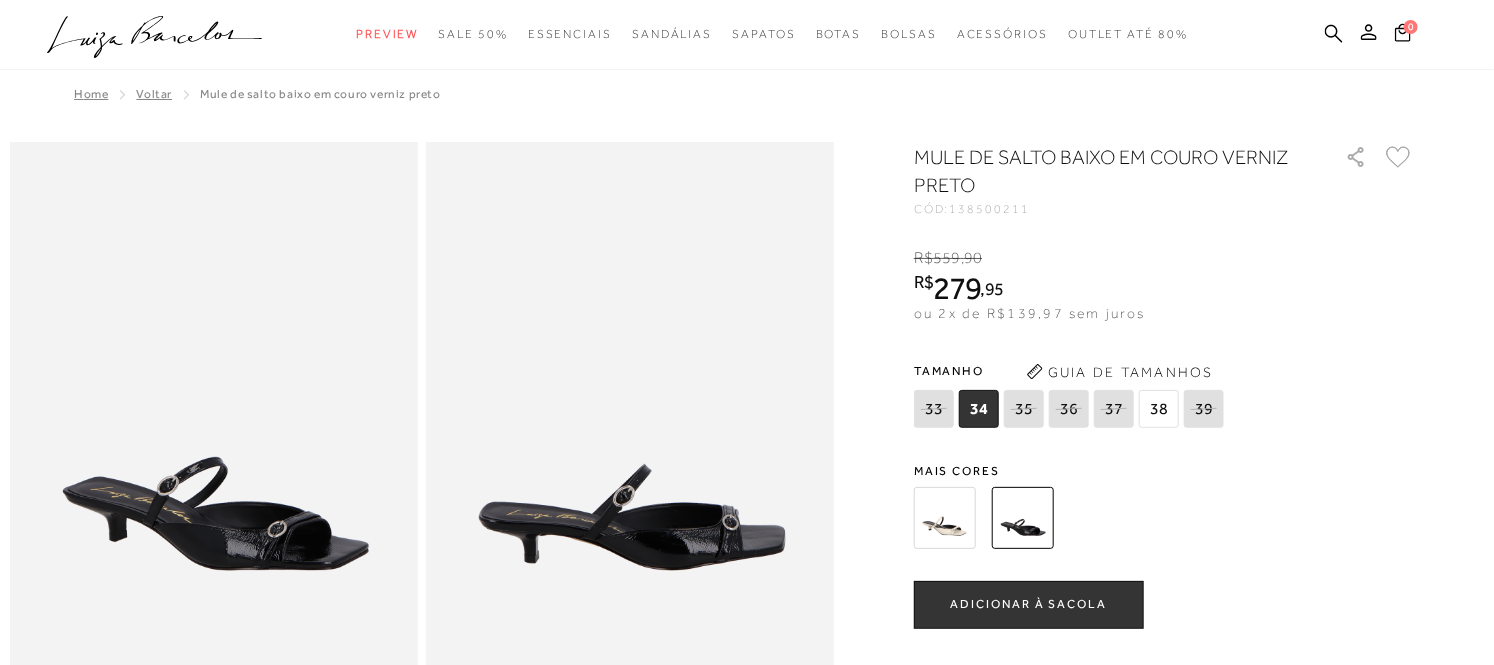 click on "36" at bounding box center (1069, 409) 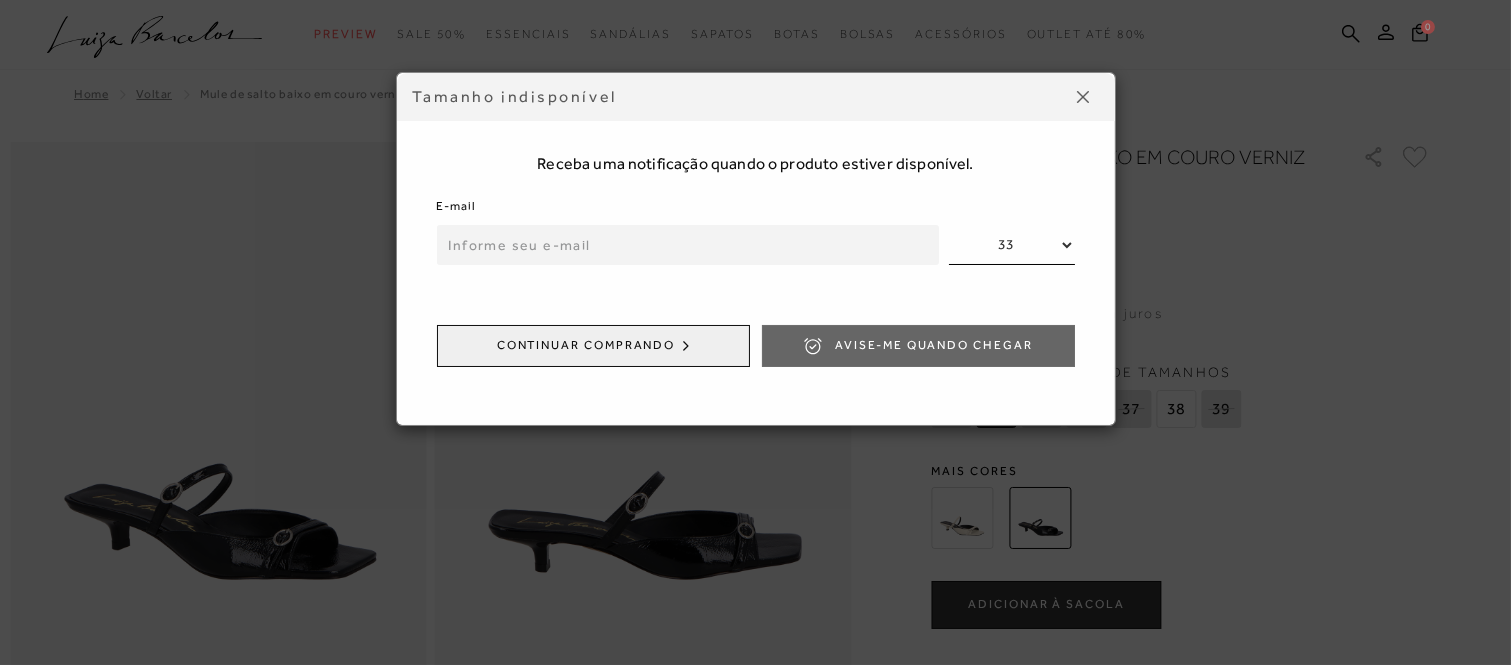 click at bounding box center (688, 245) 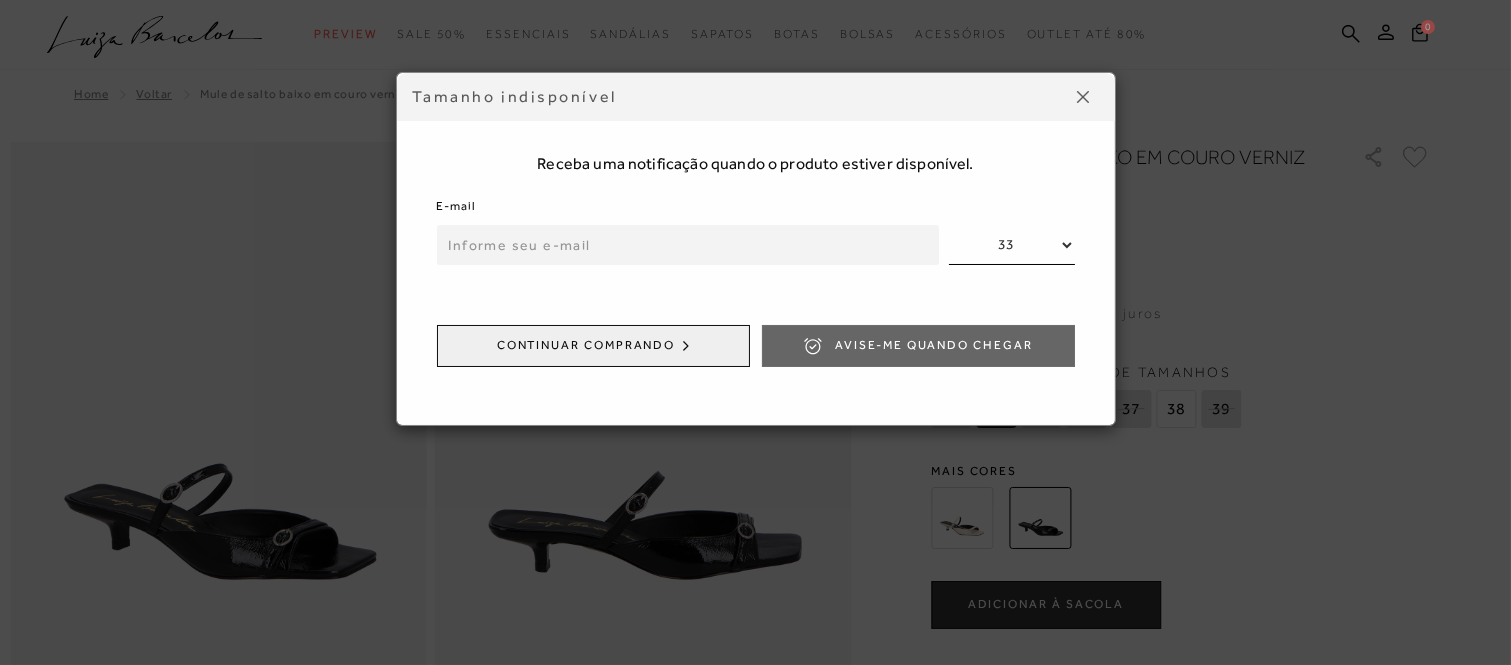 type on "mari_balieiro@hotmail.com" 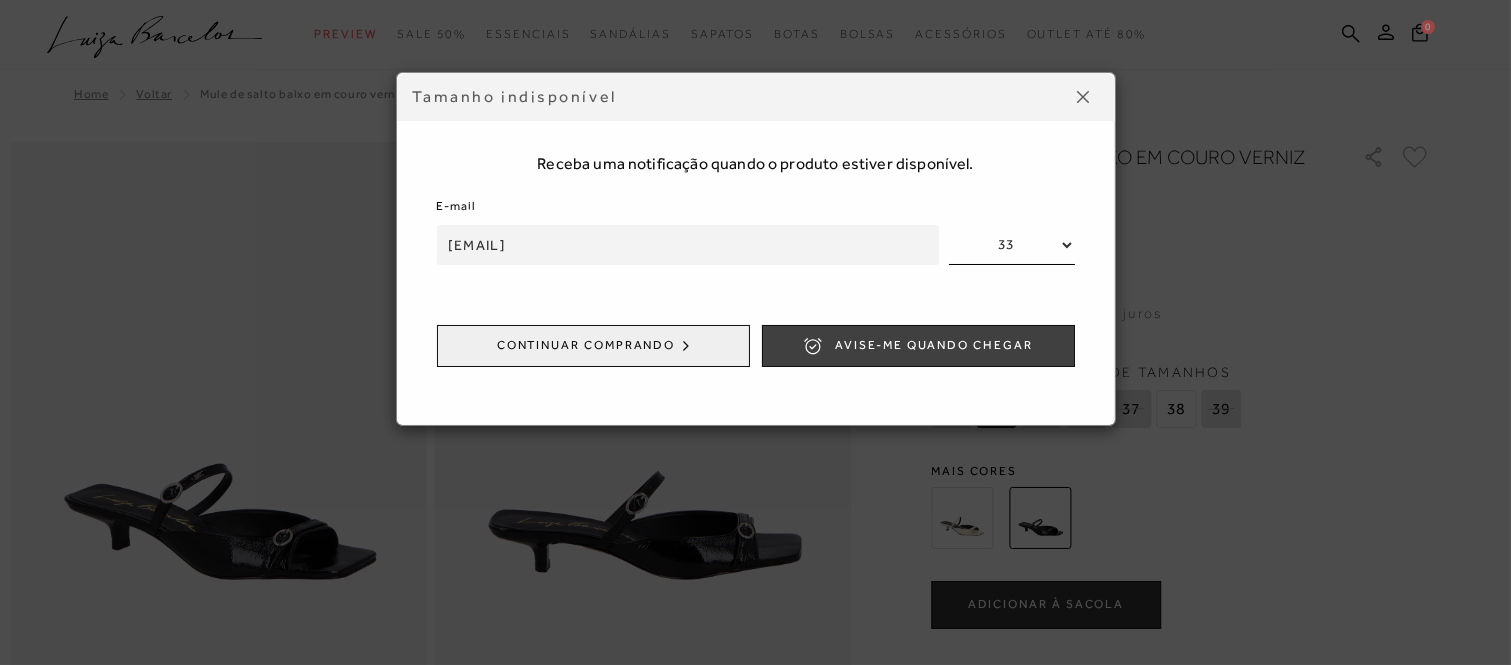 click on "Avise-me quando chegar" at bounding box center (933, 345) 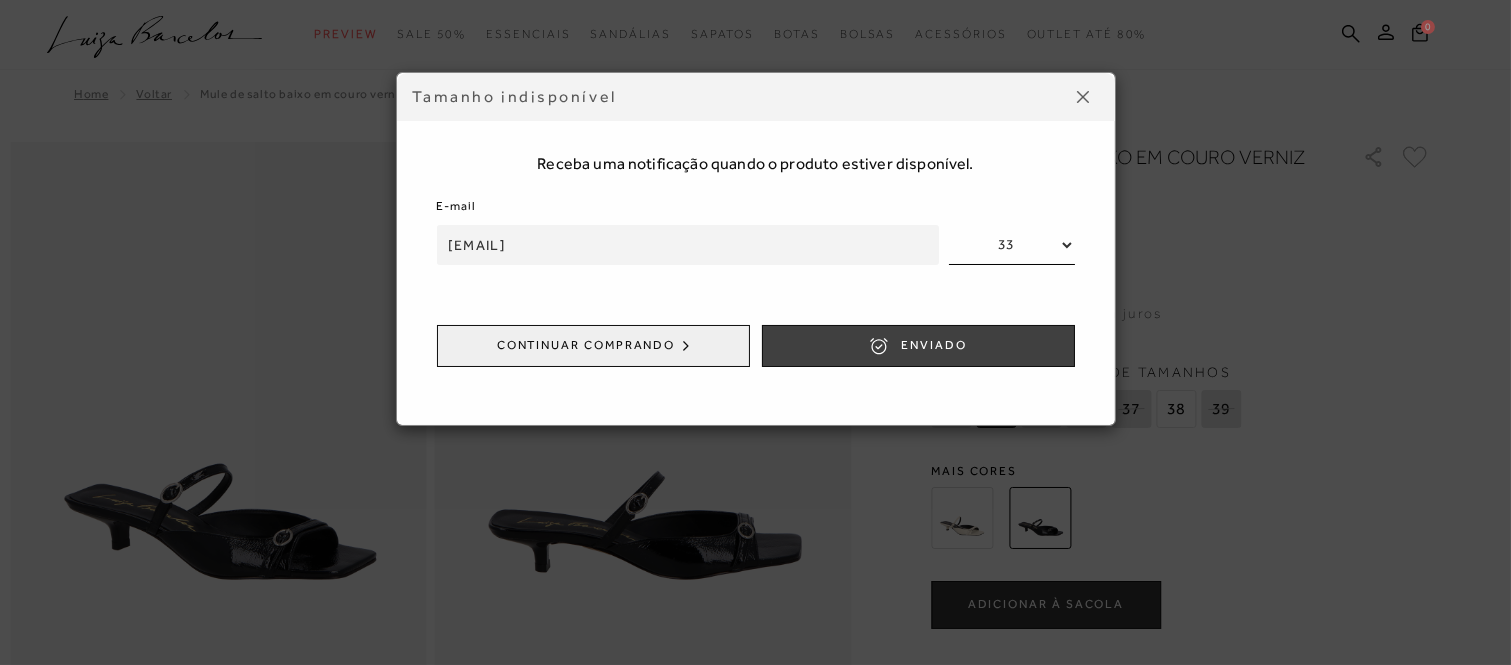 click on "ENVIADO" at bounding box center [918, 346] 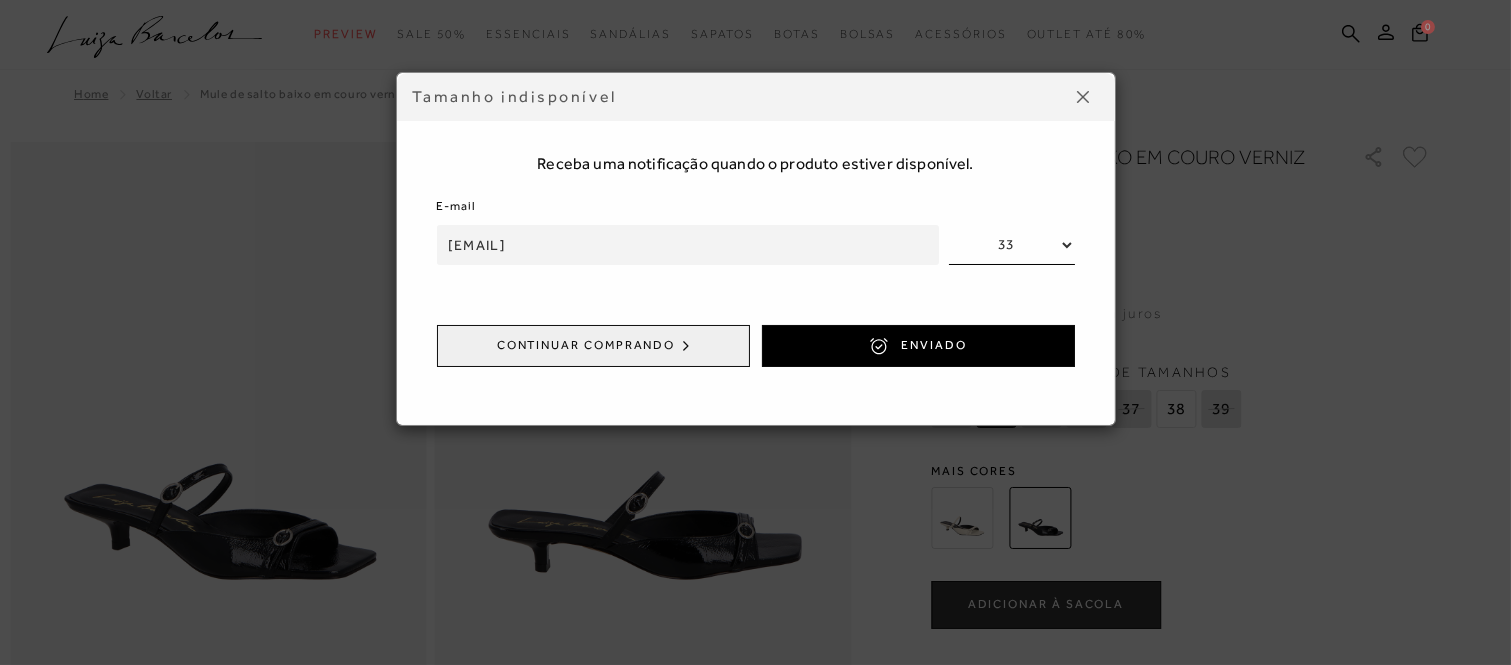click at bounding box center [1083, 97] 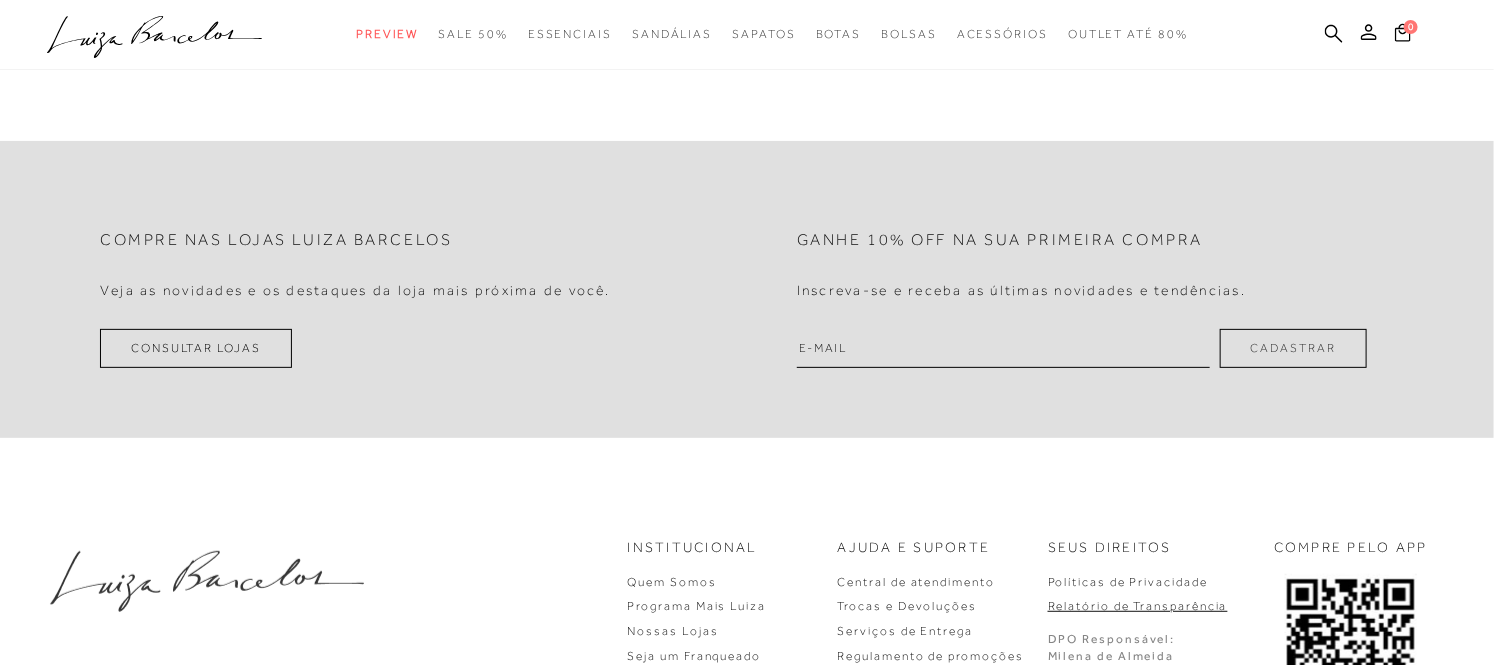 scroll, scrollTop: 3764, scrollLeft: 0, axis: vertical 